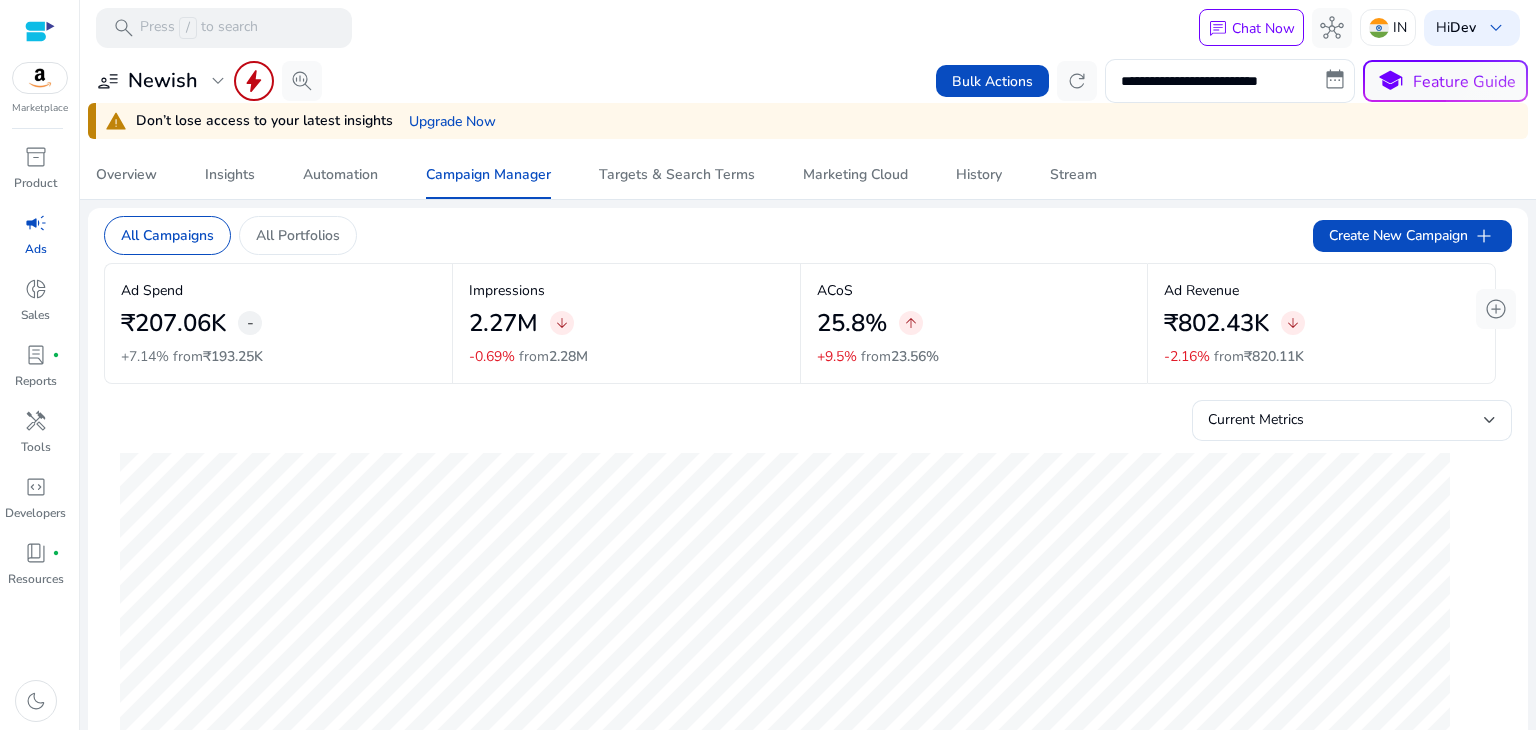 scroll, scrollTop: 0, scrollLeft: 0, axis: both 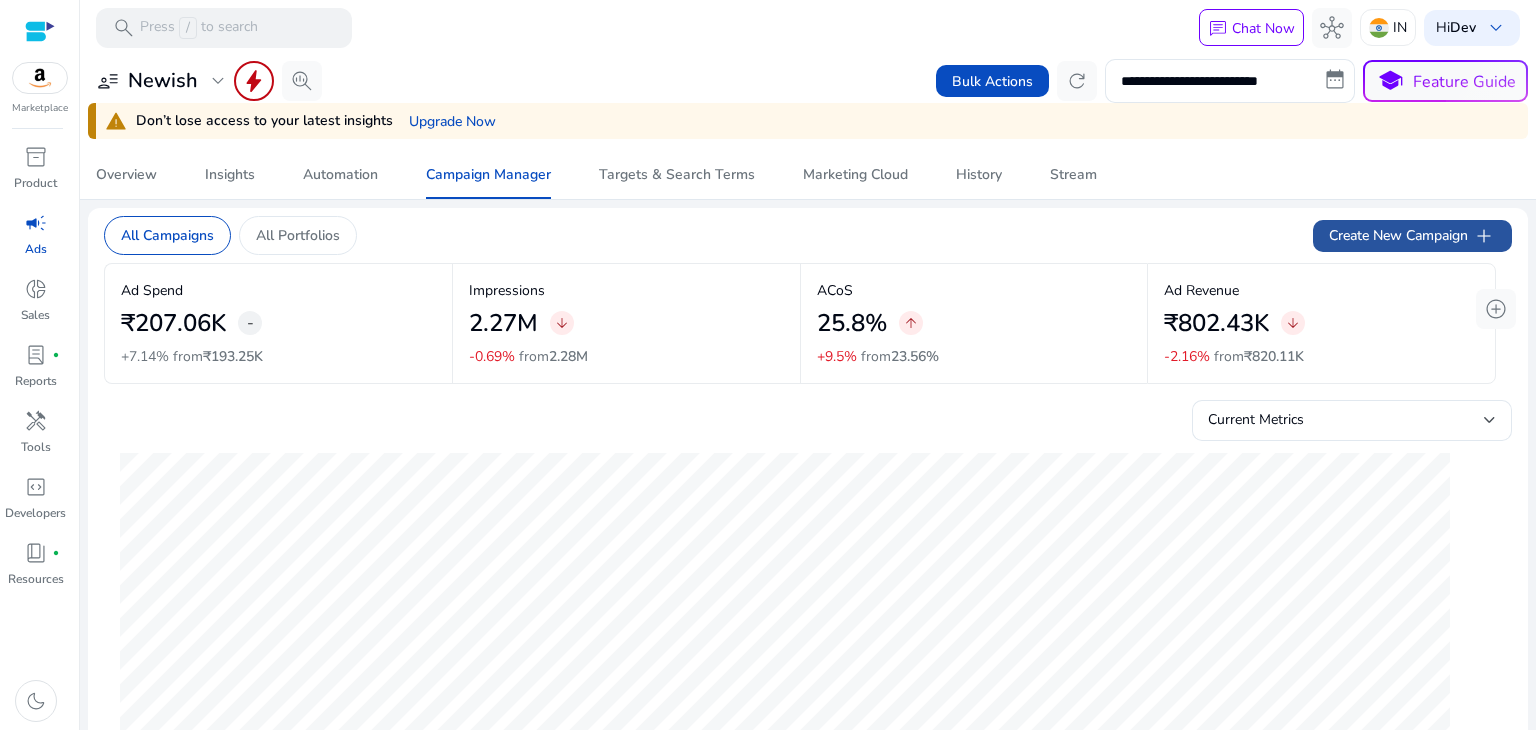 click on "Create New Campaign   add" 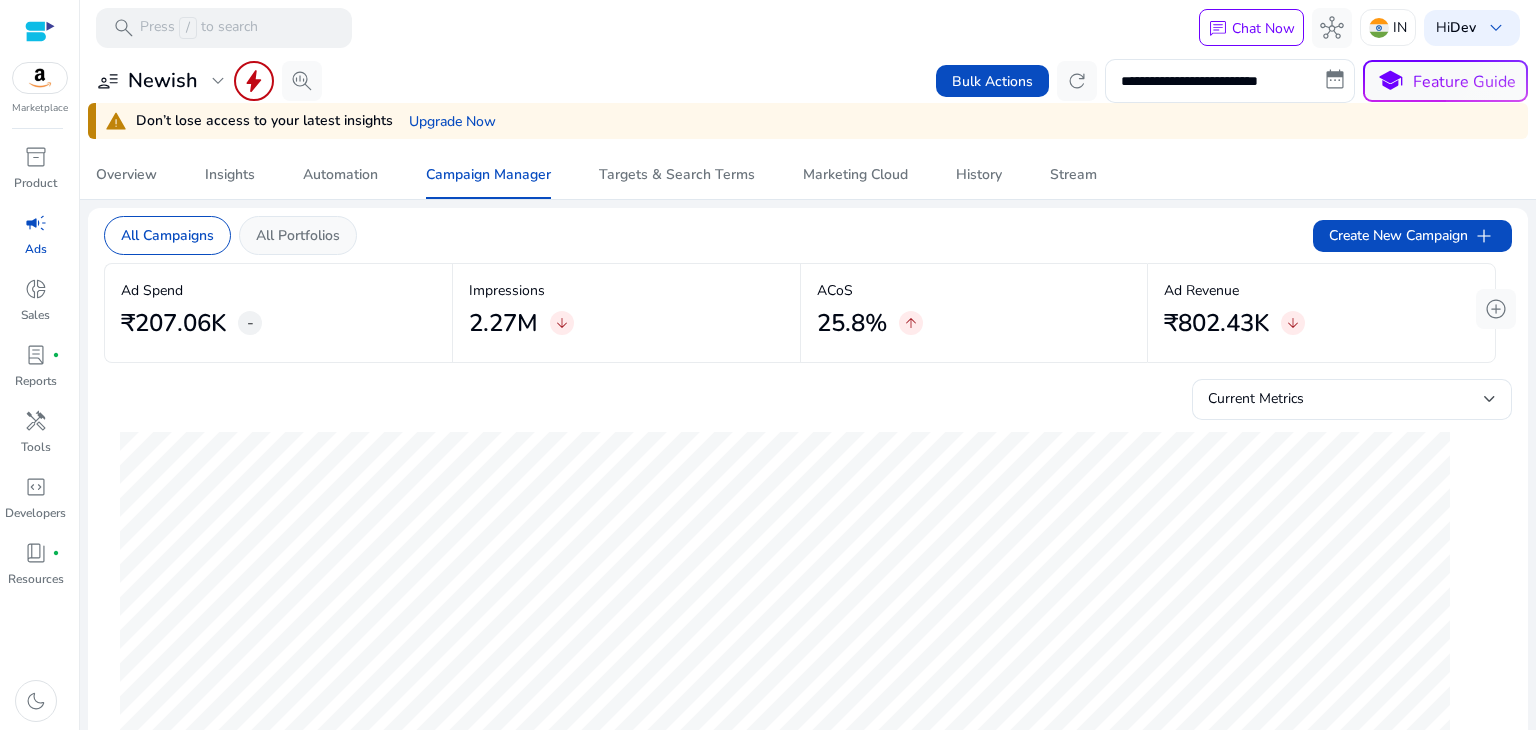 click on "All Portfolios" 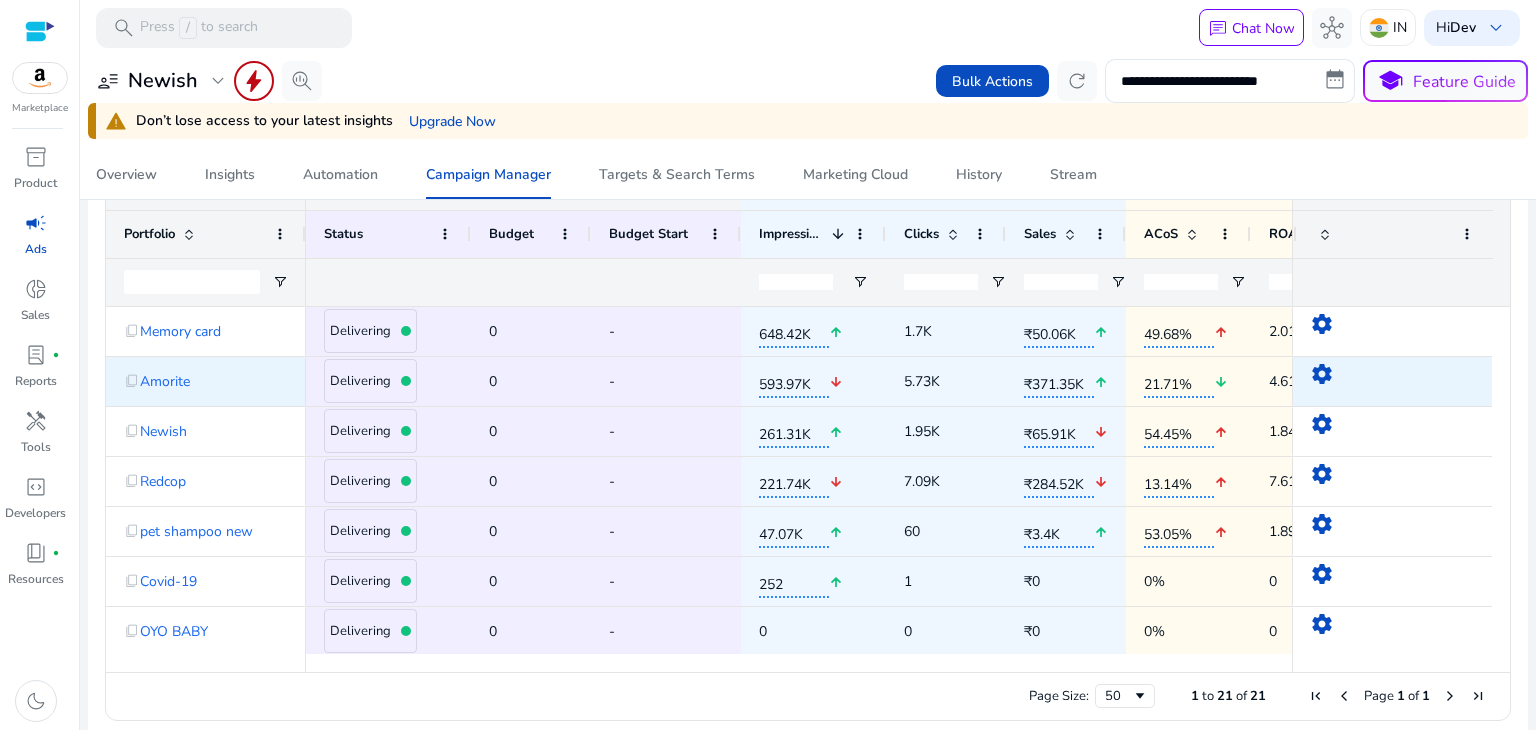 scroll, scrollTop: 705, scrollLeft: 0, axis: vertical 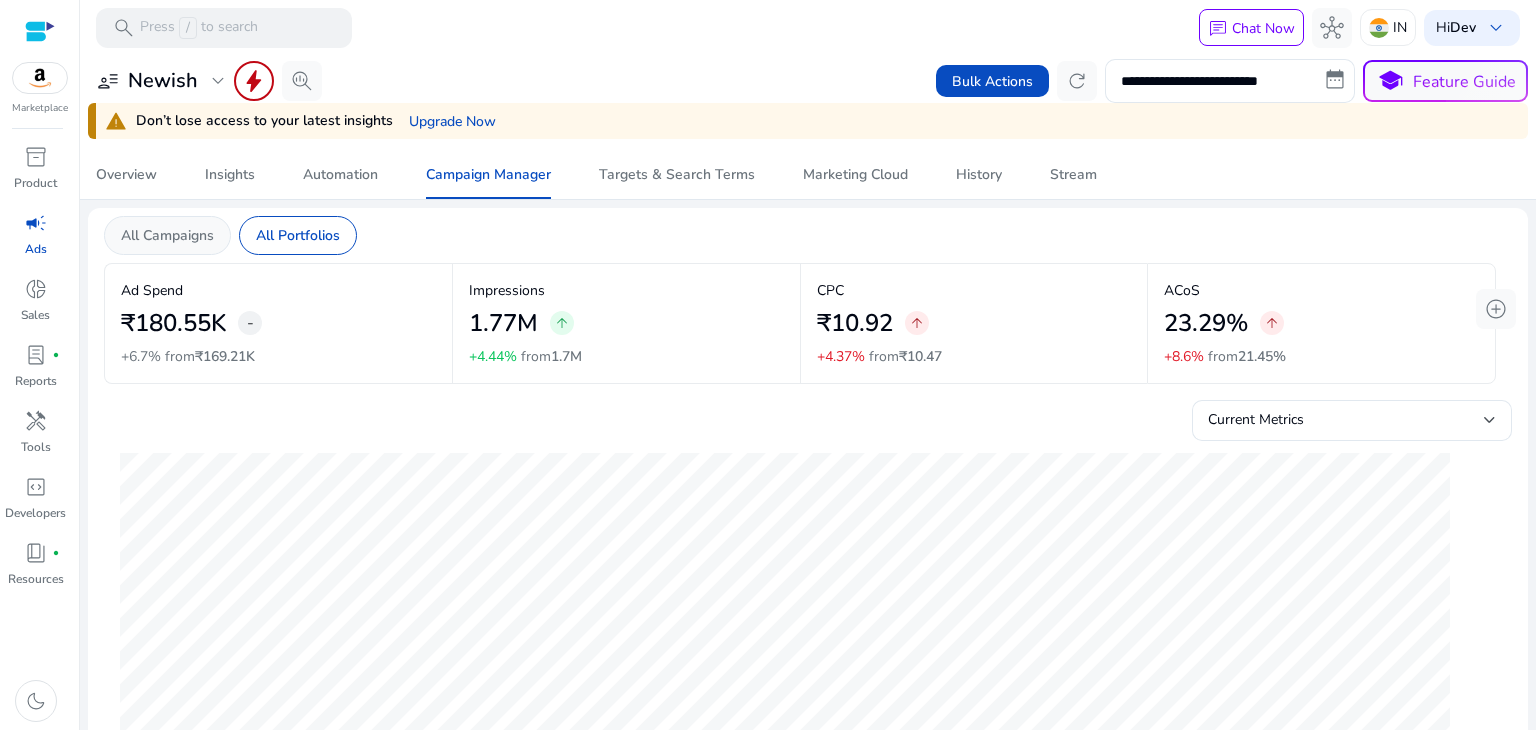 click on "All Campaigns" 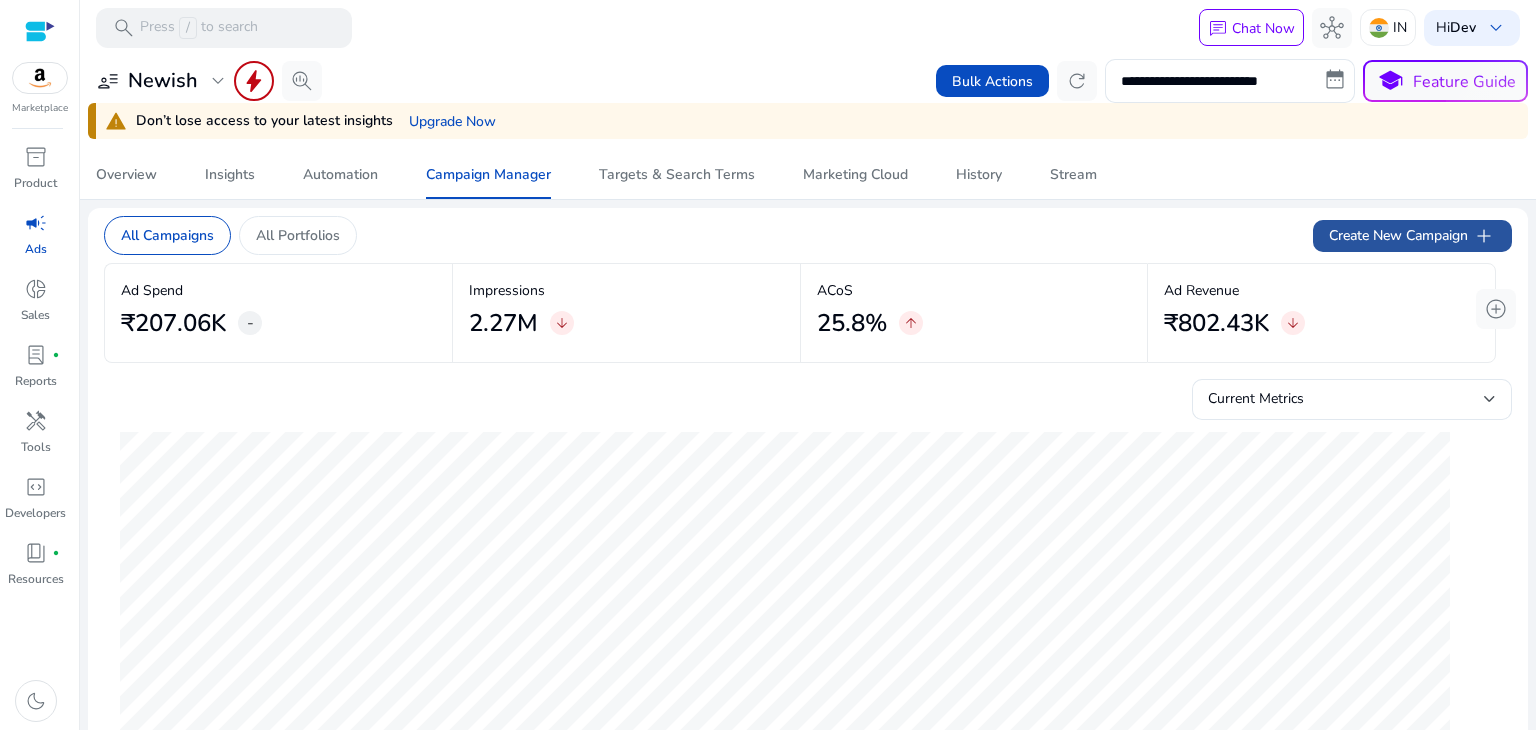 click on "Create New Campaign   add" 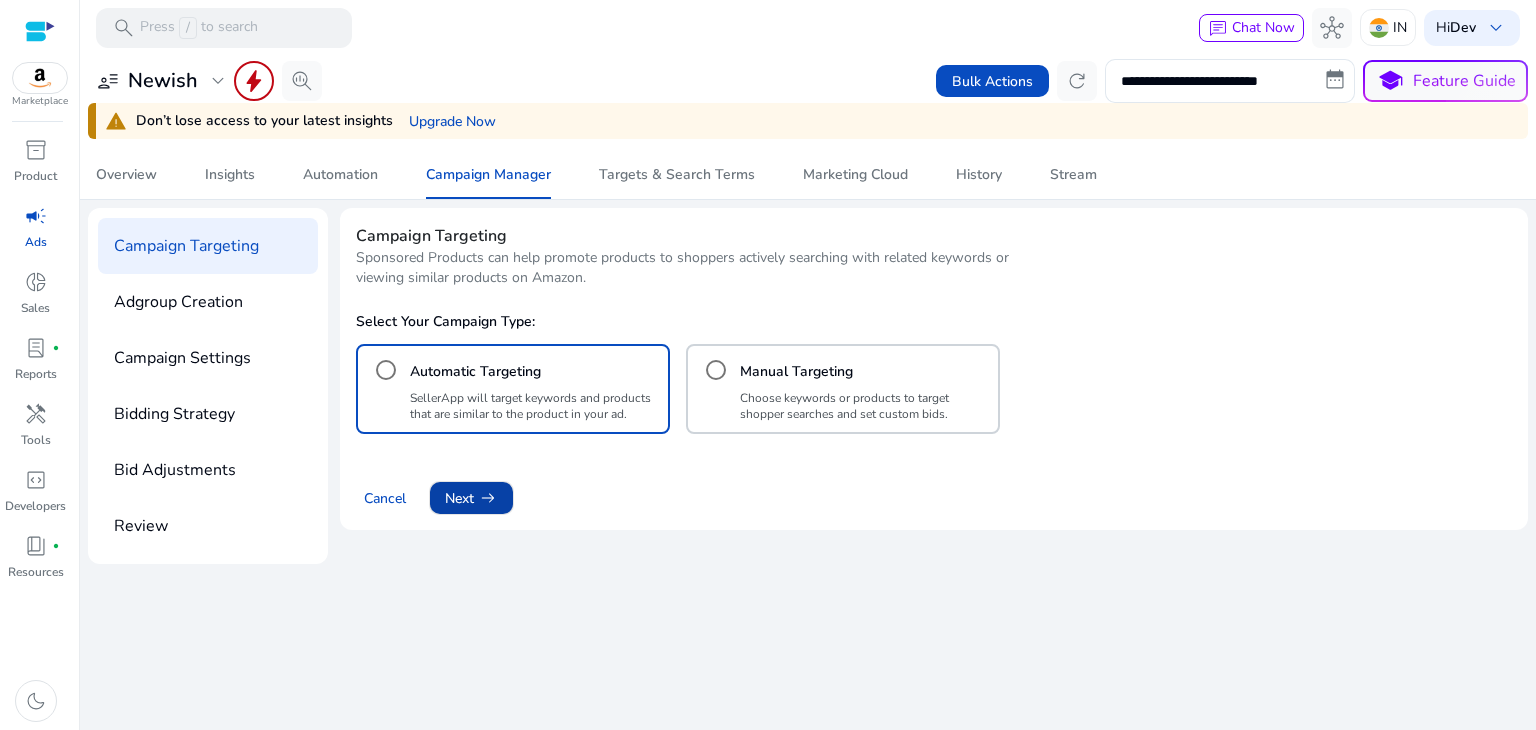click on "arrow_right_alt" at bounding box center (488, 498) 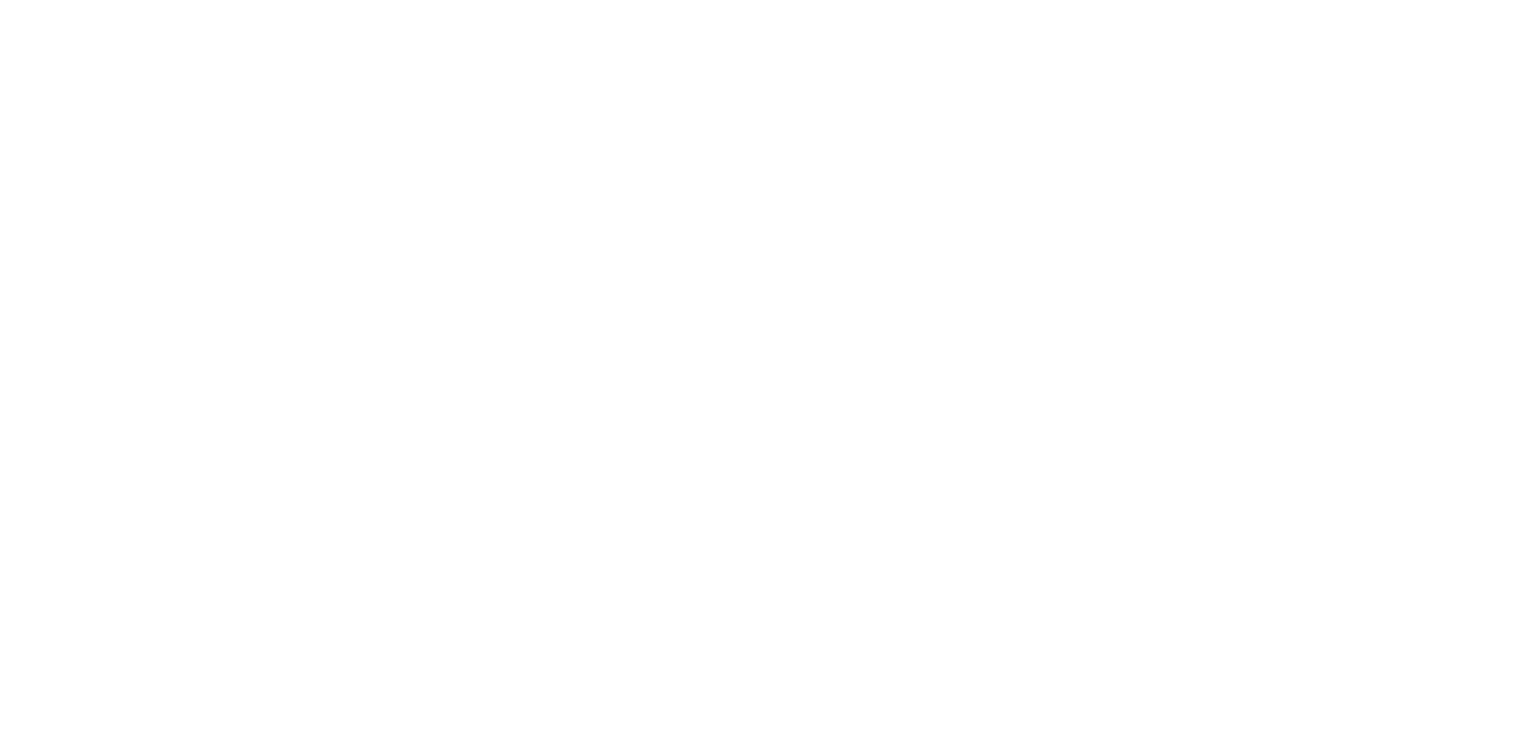 scroll, scrollTop: 0, scrollLeft: 0, axis: both 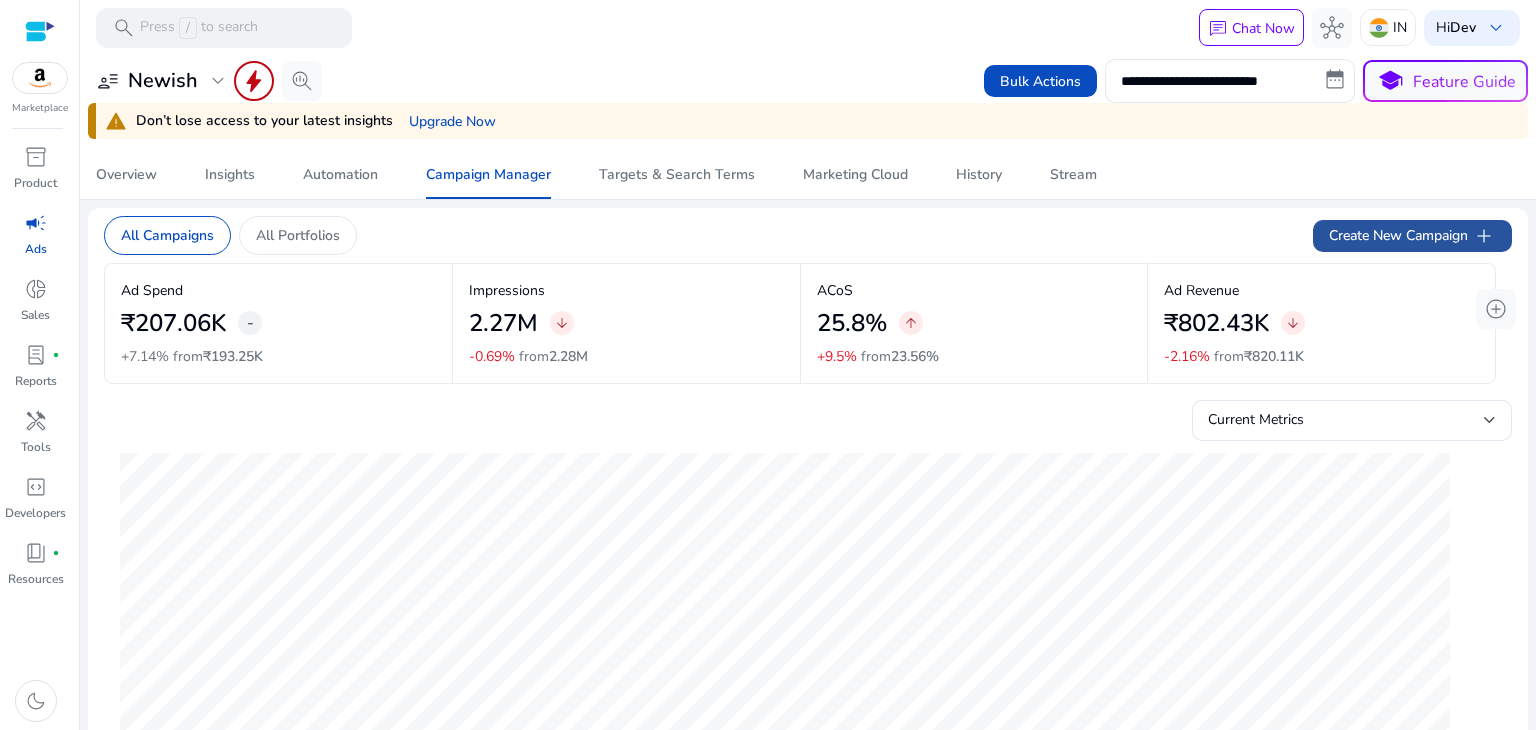 click on "Create New Campaign   add" 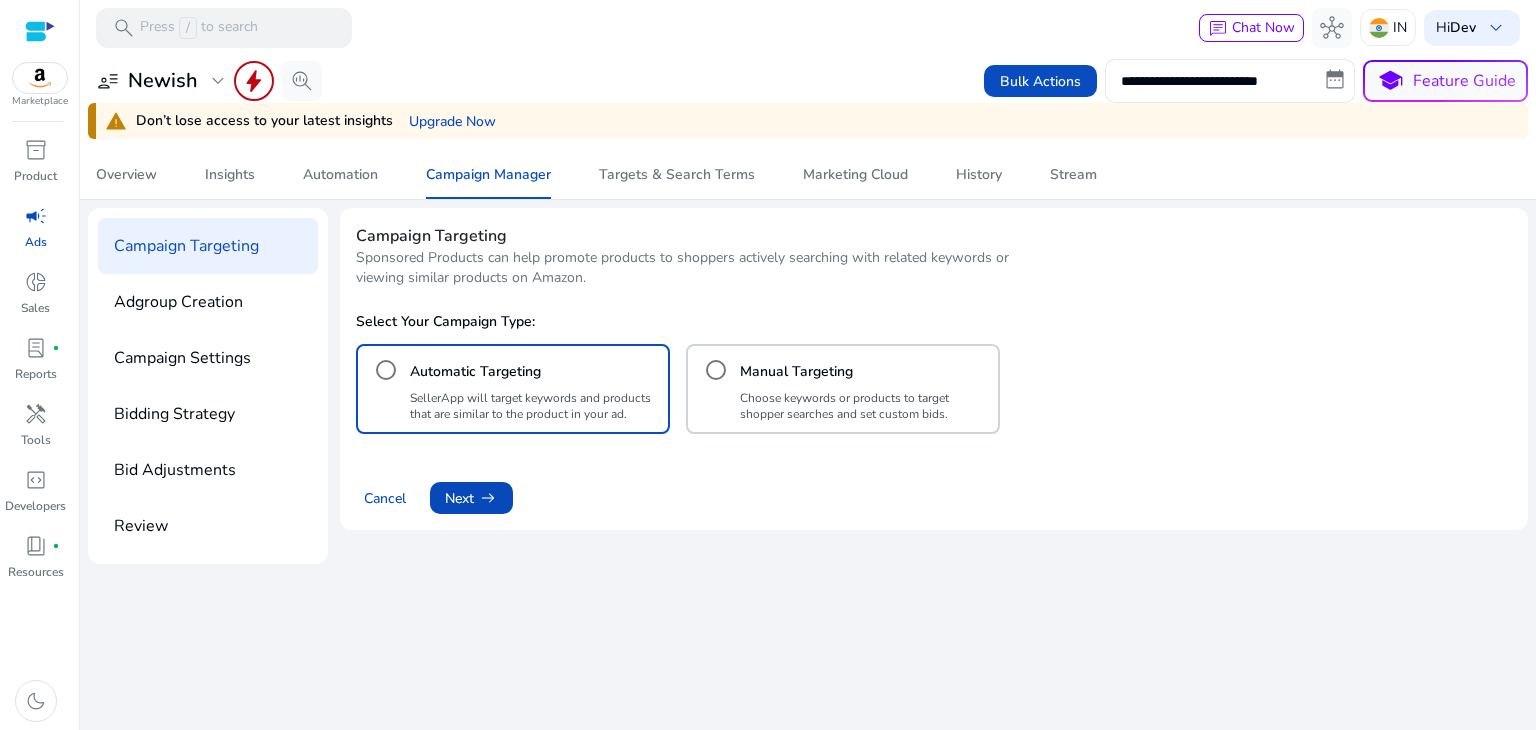 click at bounding box center [471, 498] 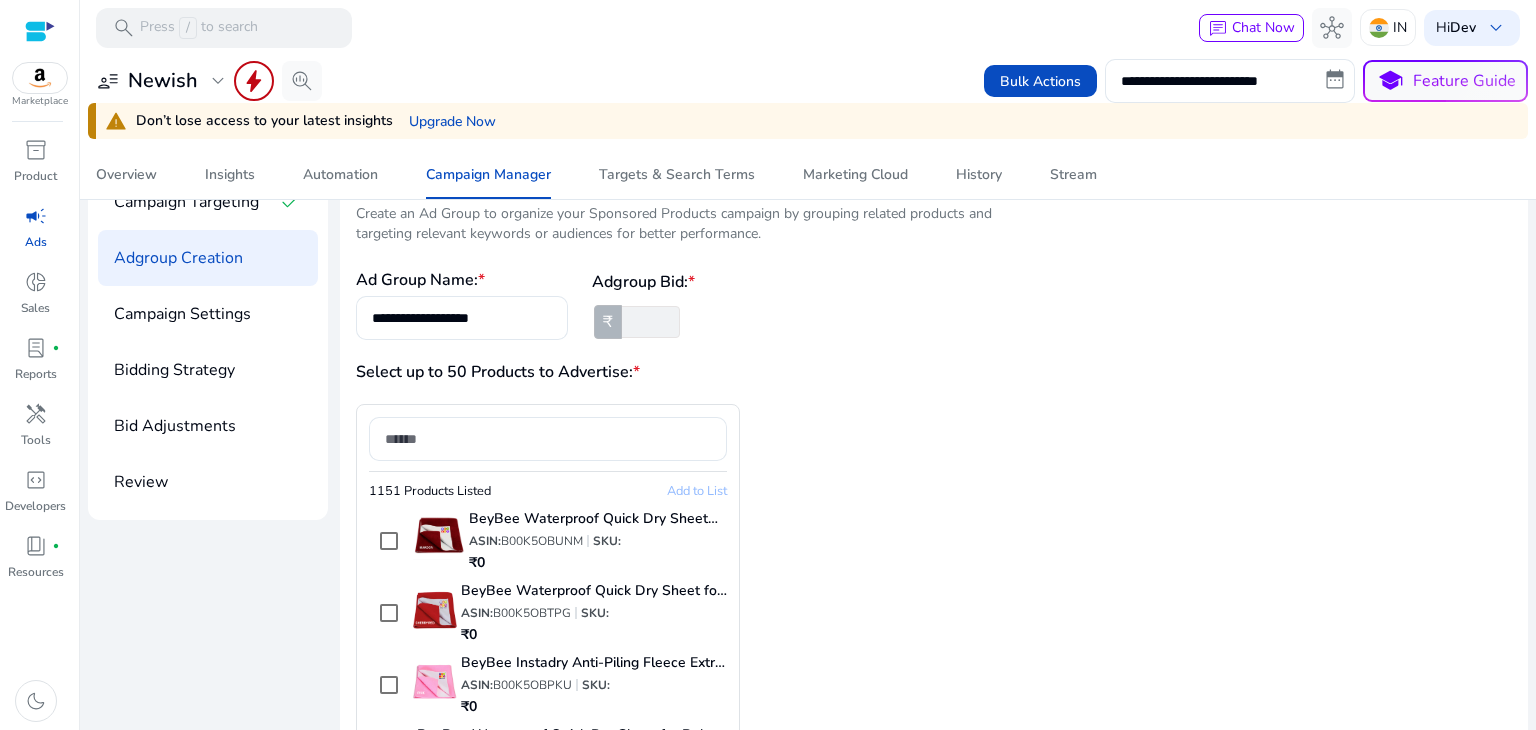 scroll, scrollTop: 0, scrollLeft: 0, axis: both 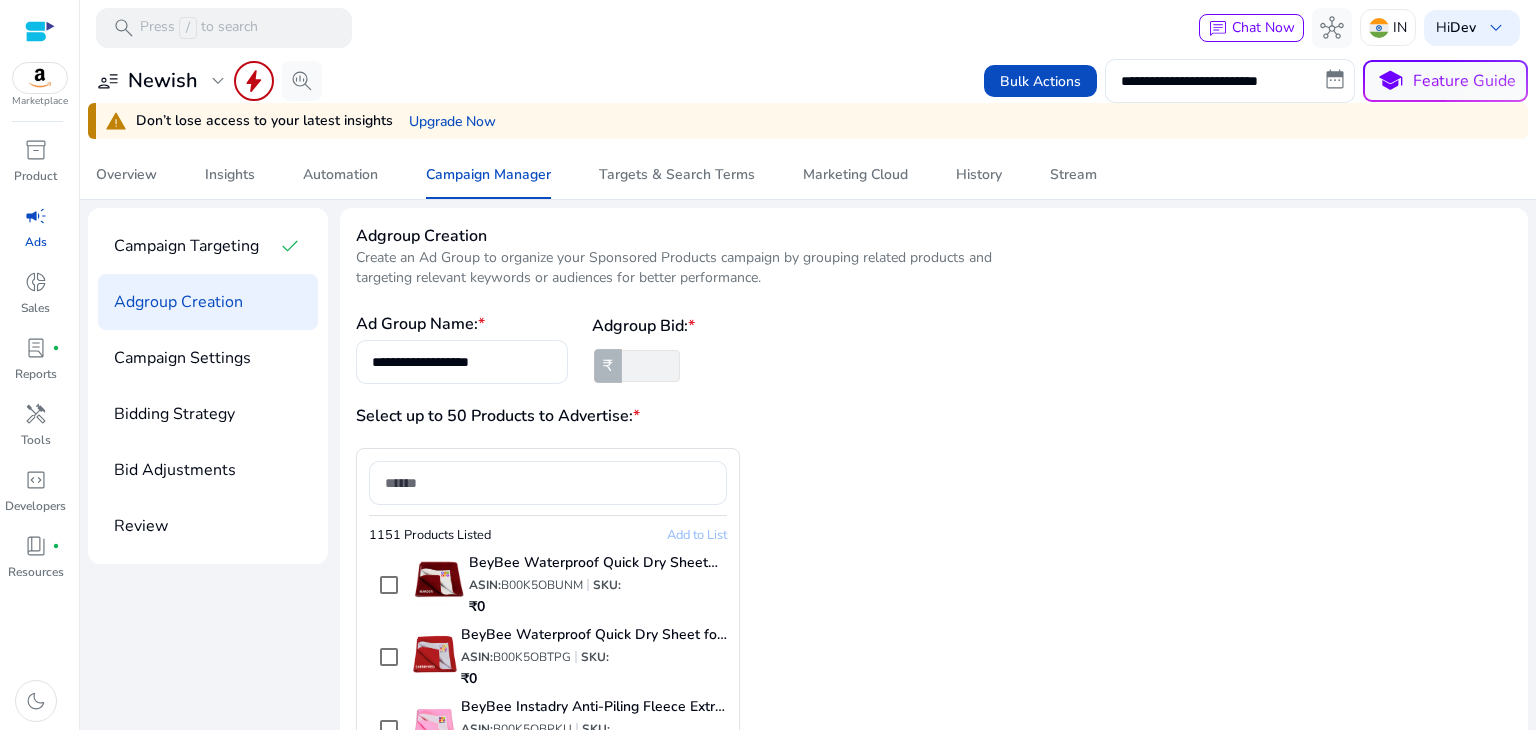 click on "Campaign Targeting" 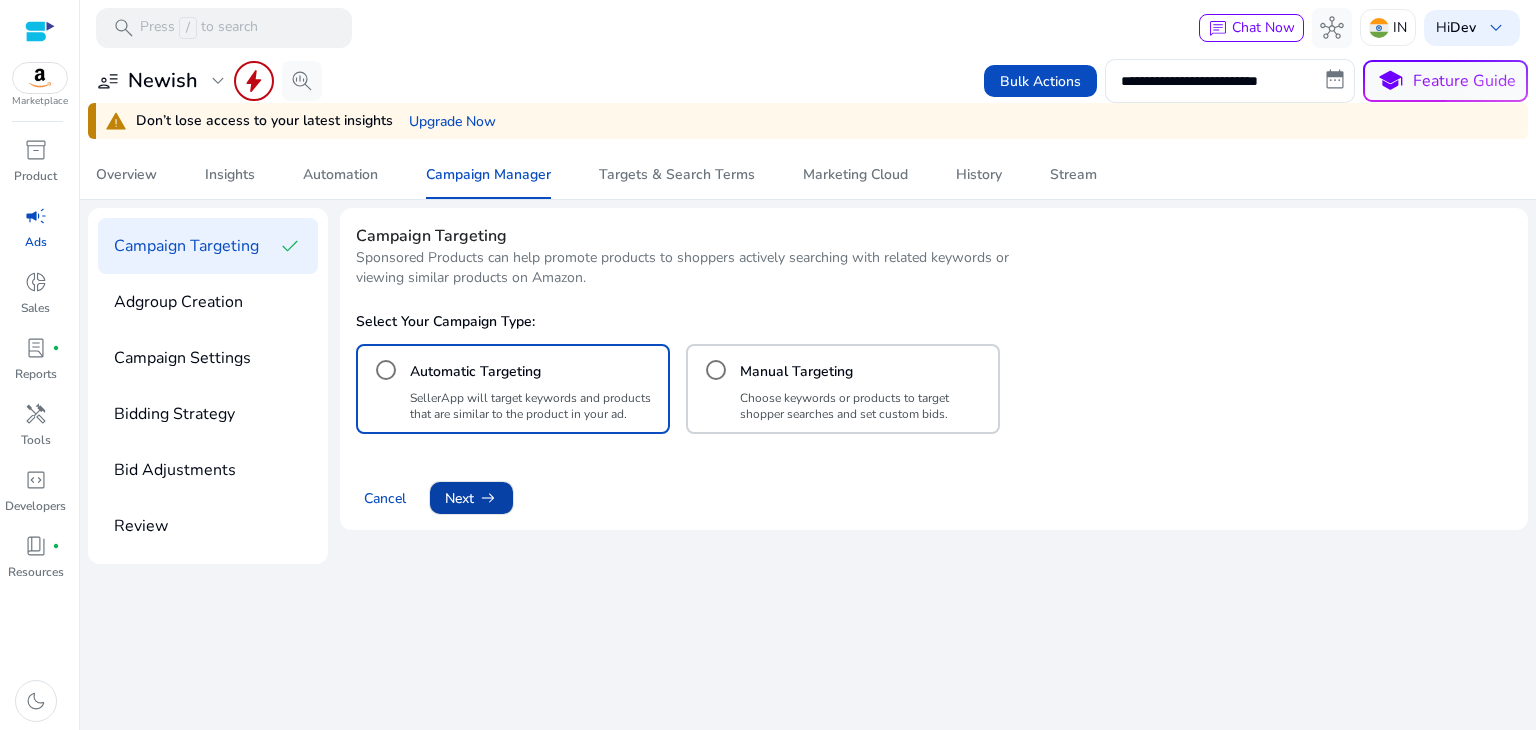 click on "arrow_right_alt" at bounding box center (488, 498) 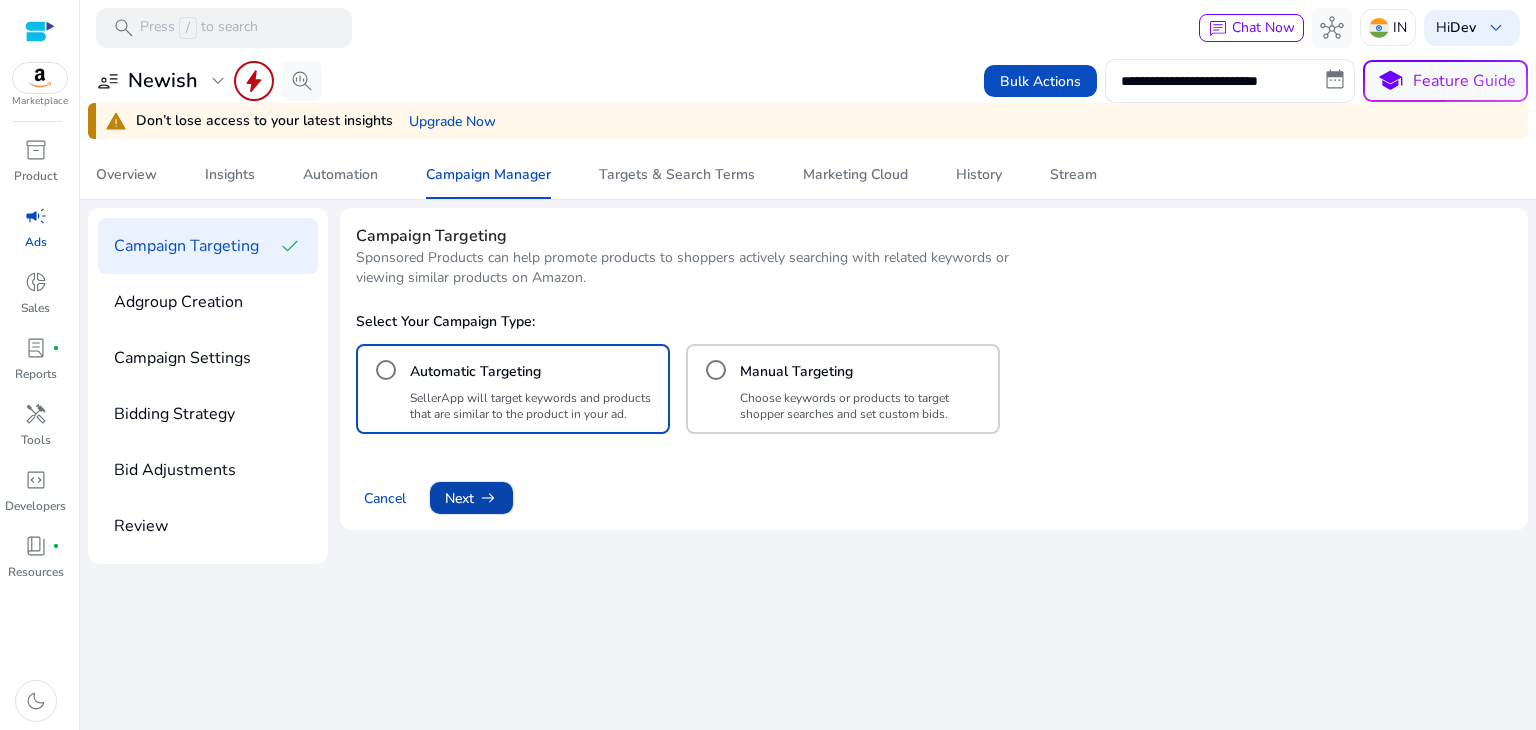 click on "Campaign Targeting   Sponsored Products can help promote products to shoppers actively searching with related keywords or viewing similar products on Amazon.  Select Your Campaign Type:  Automatic Targeting   SellerApp will target keywords and products that are similar to the product in your ad.   Manual Targeting   Choose keywords or products to target shopper searches and set custom bids.   Cancel   Next   arrow_right_alt" 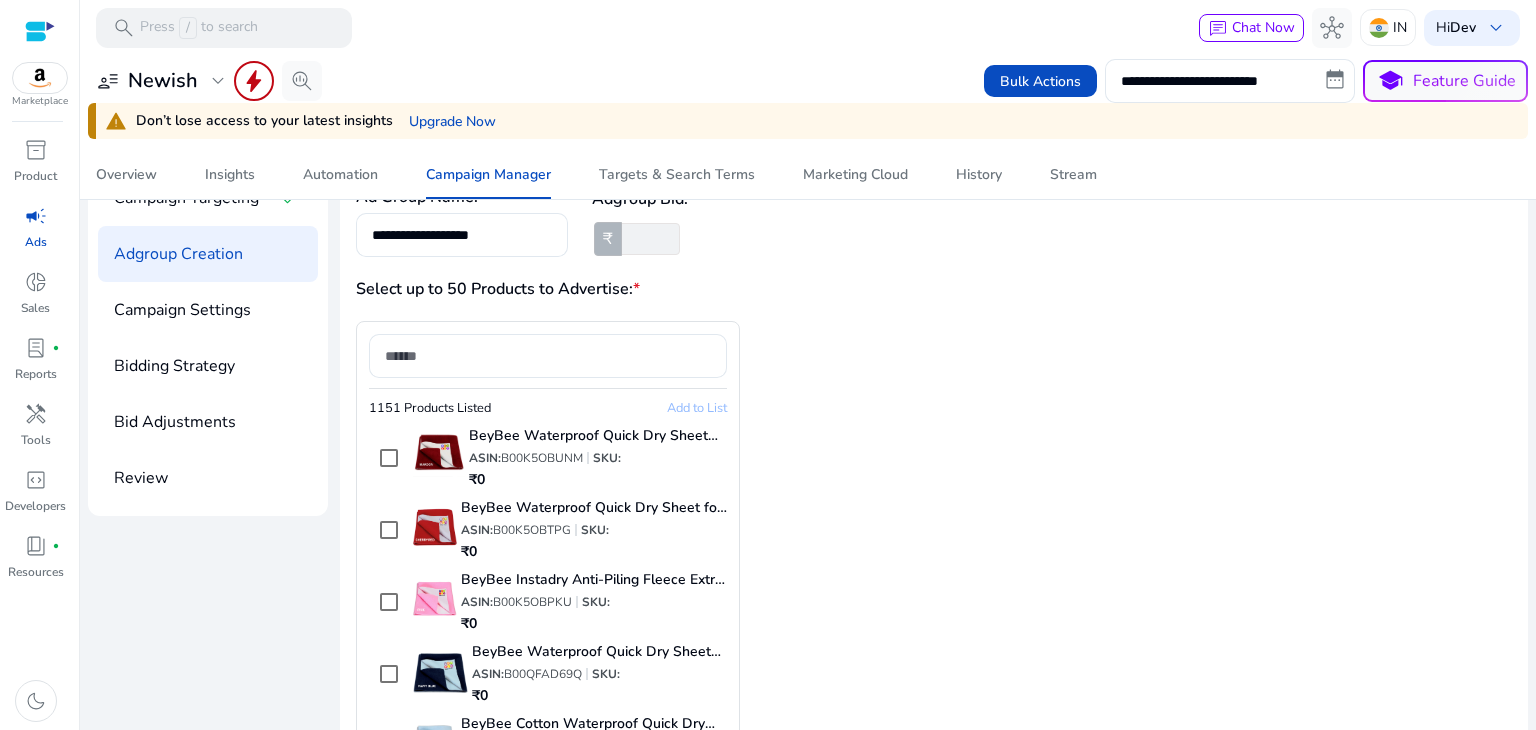 scroll, scrollTop: 128, scrollLeft: 0, axis: vertical 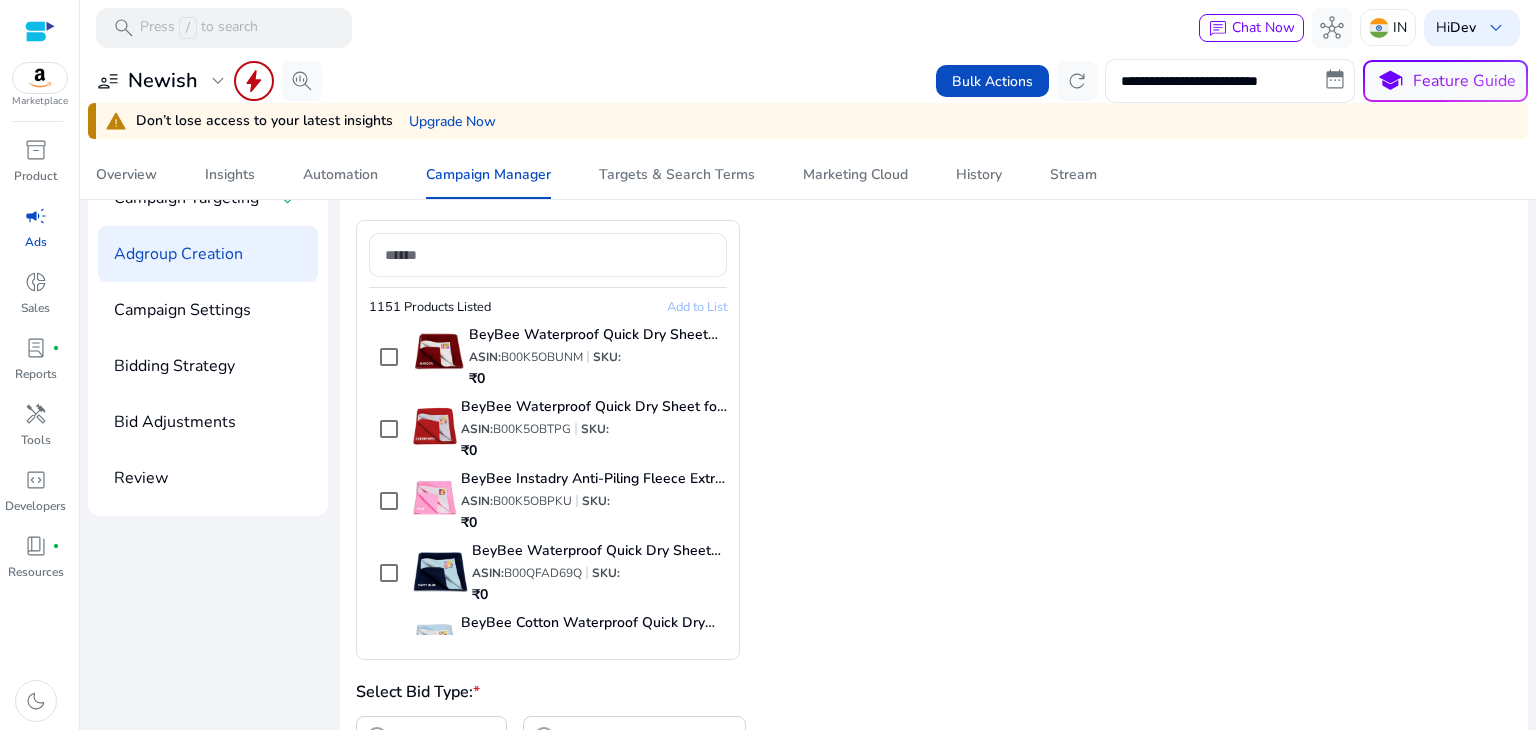 drag, startPoint x: 903, startPoint y: 321, endPoint x: 777, endPoint y: 324, distance: 126.035706 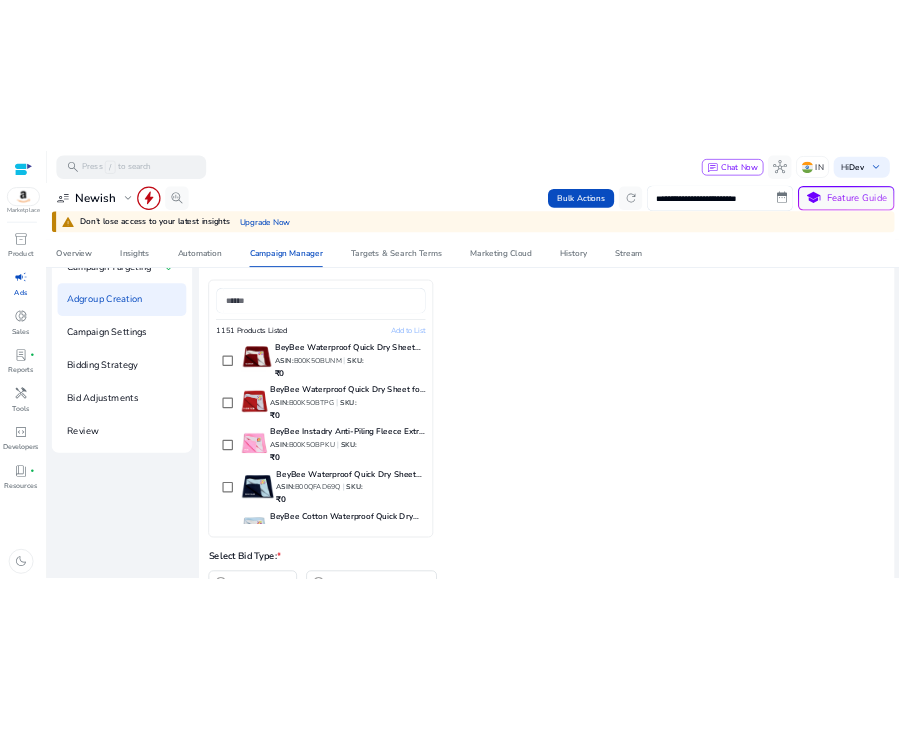 scroll, scrollTop: 82, scrollLeft: 0, axis: vertical 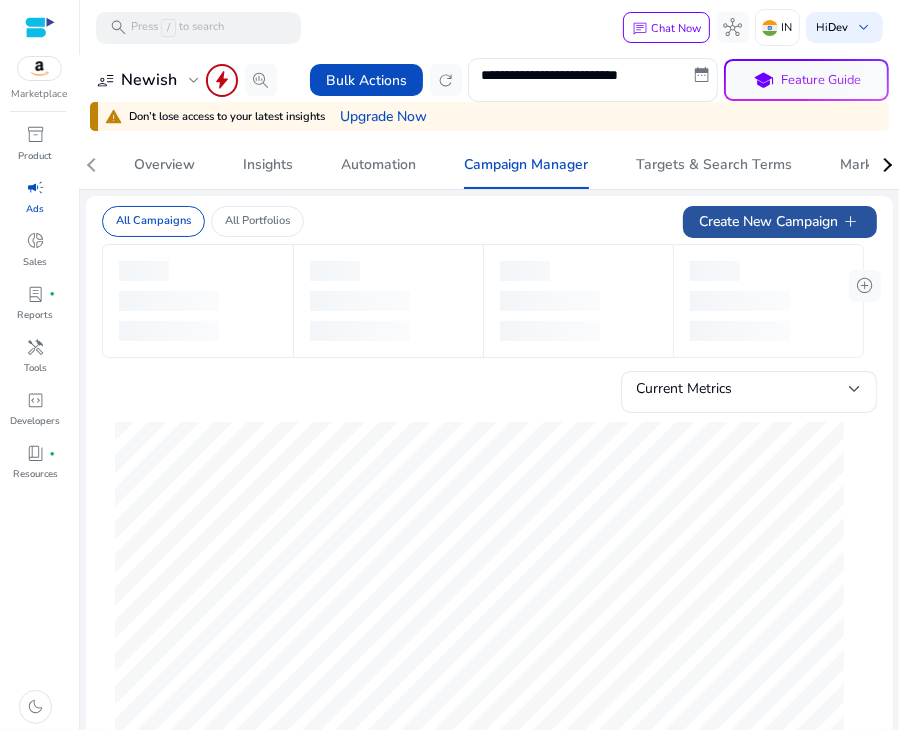 click on "Create New Campaign   add" 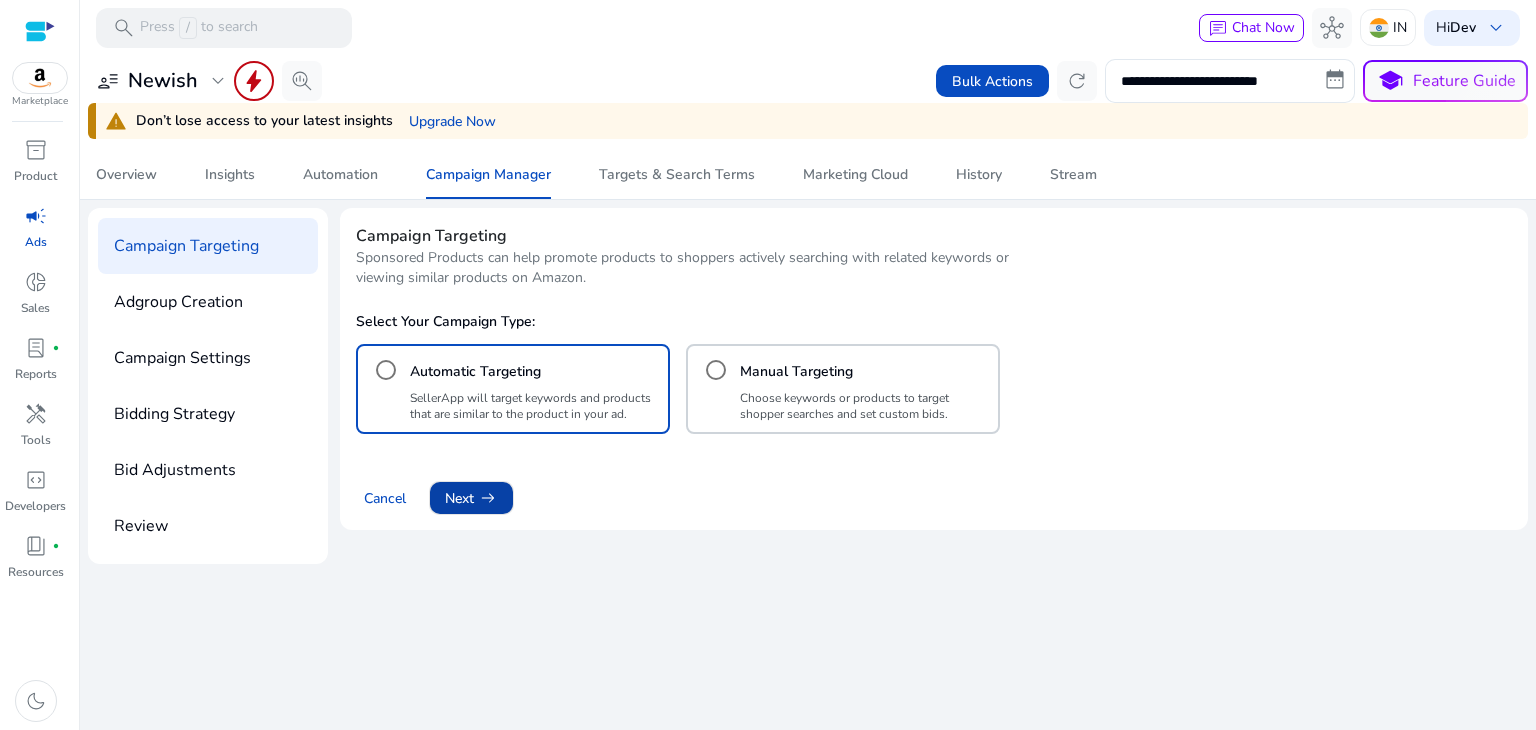 click on "arrow_right_alt" at bounding box center [488, 498] 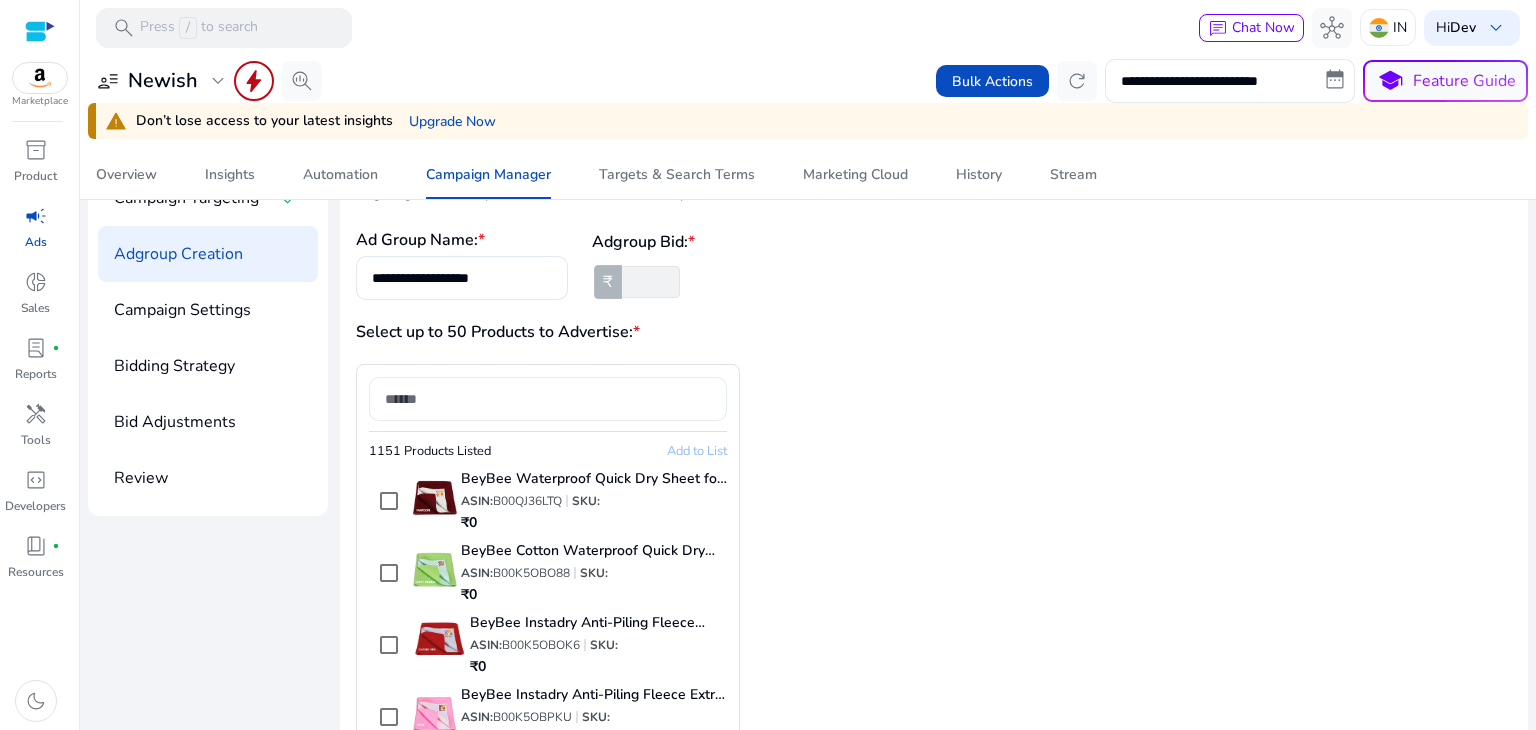 scroll, scrollTop: 88, scrollLeft: 0, axis: vertical 